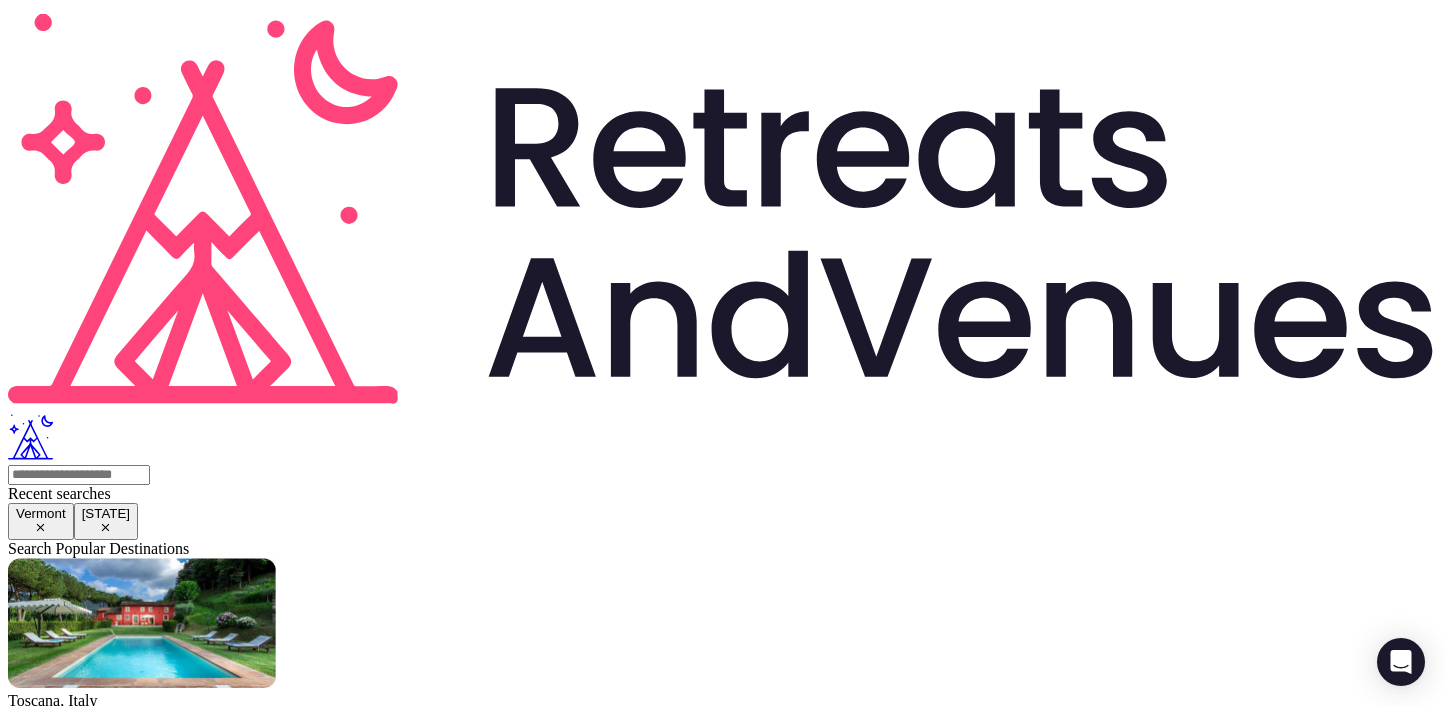 scroll, scrollTop: 0, scrollLeft: 0, axis: both 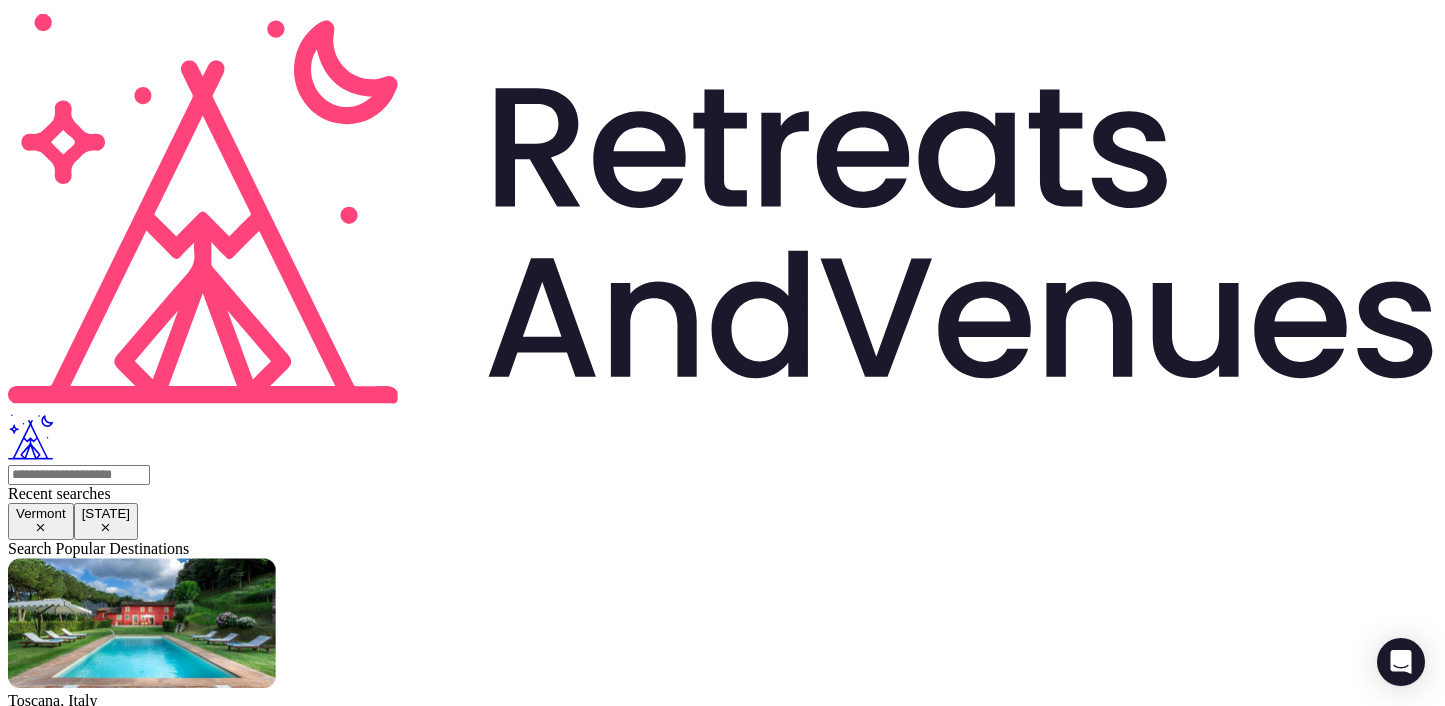 click on "Notifications" at bounding box center [161, 2272] 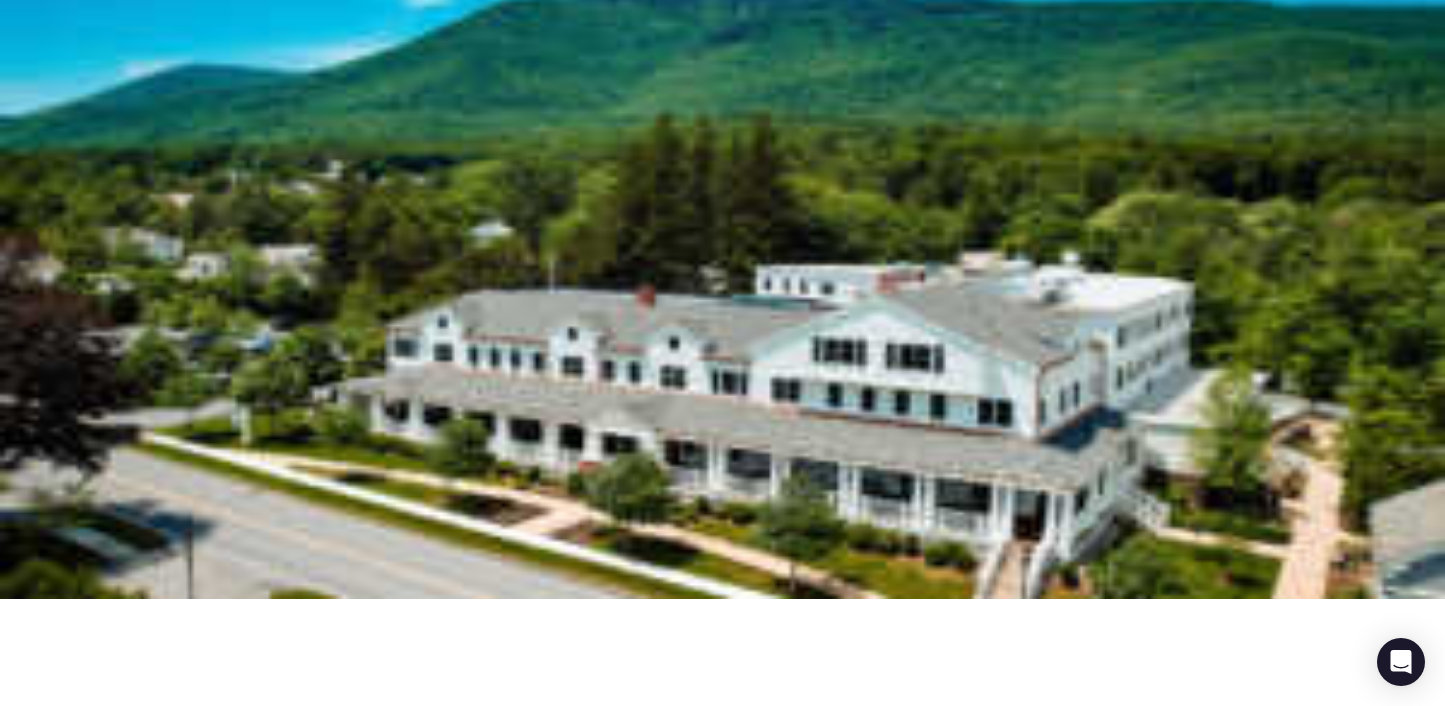 scroll, scrollTop: 0, scrollLeft: 0, axis: both 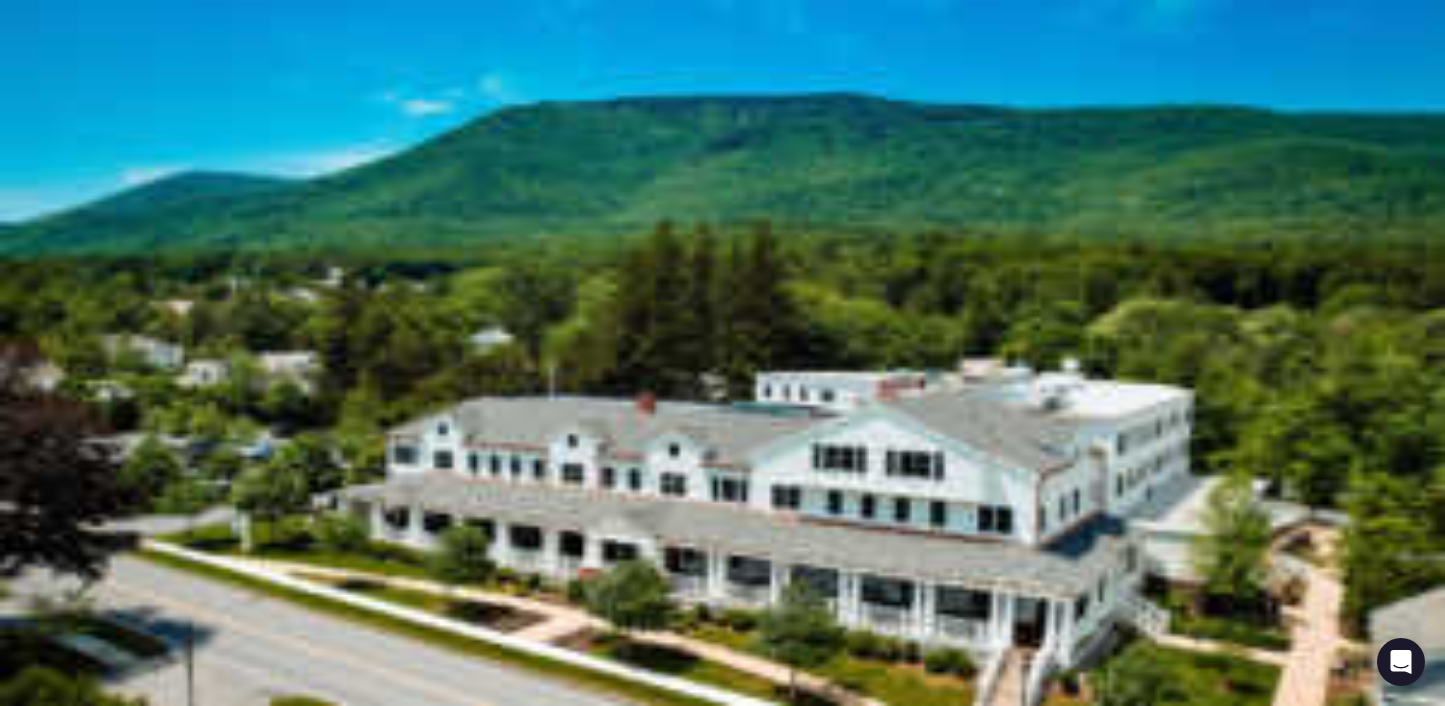 click on "Notifications" at bounding box center (161, 2230) 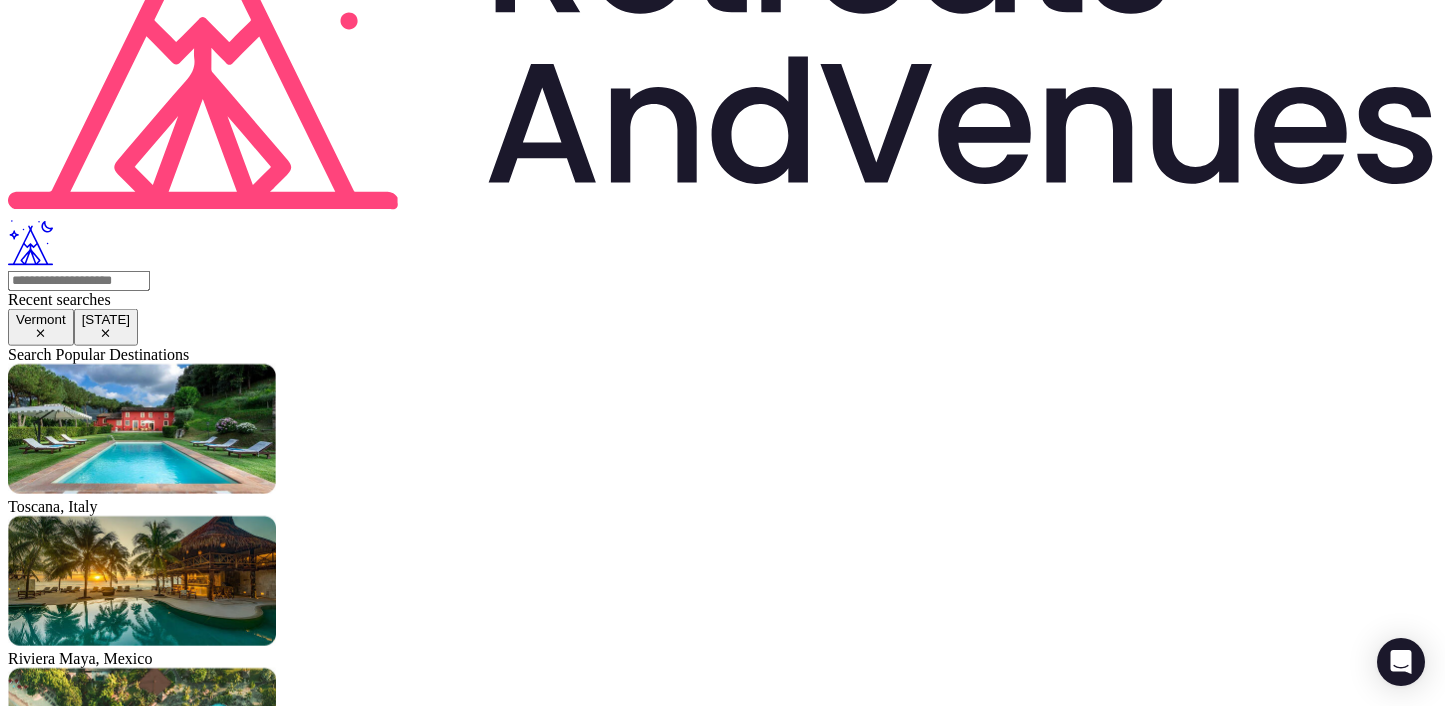 scroll, scrollTop: 0, scrollLeft: 0, axis: both 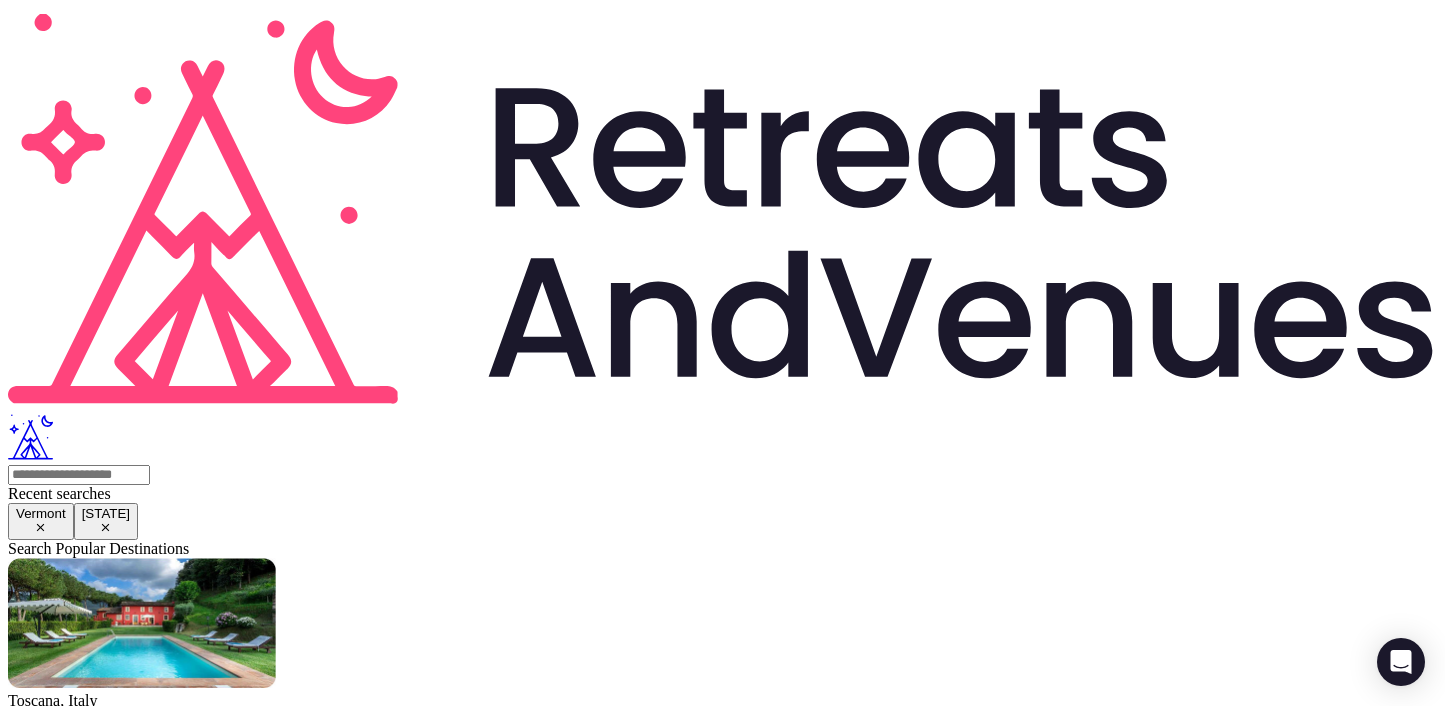 click on "Notifications" at bounding box center [161, 2272] 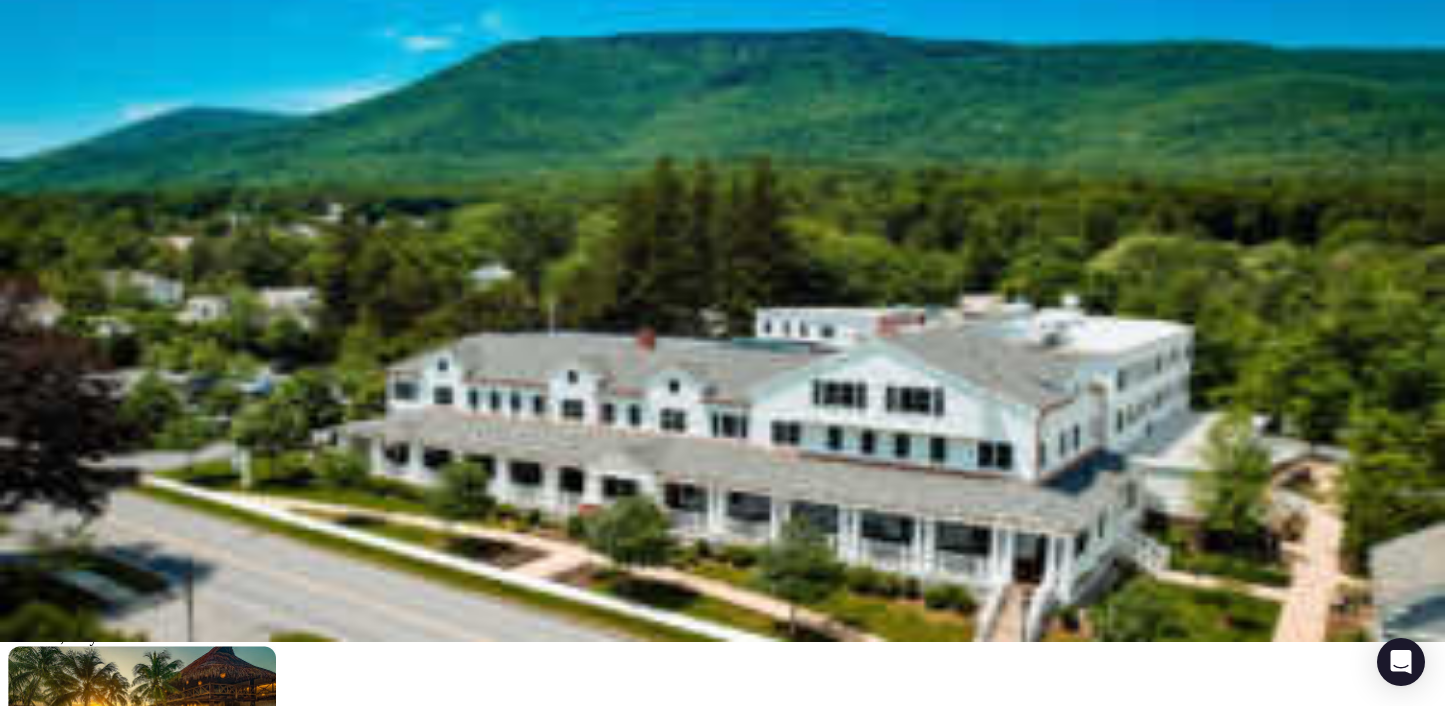 scroll, scrollTop: 30, scrollLeft: 0, axis: vertical 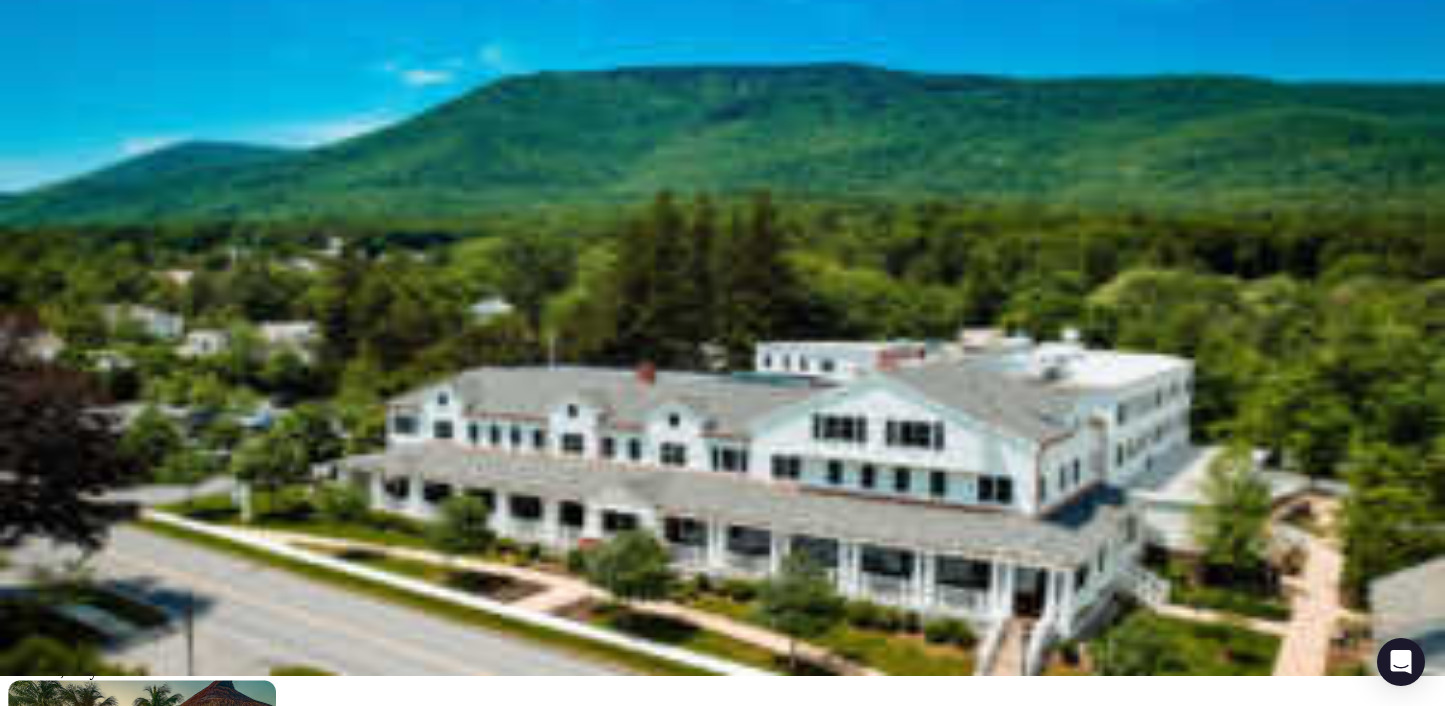 click on "Proposal" at bounding box center [89, 3002] 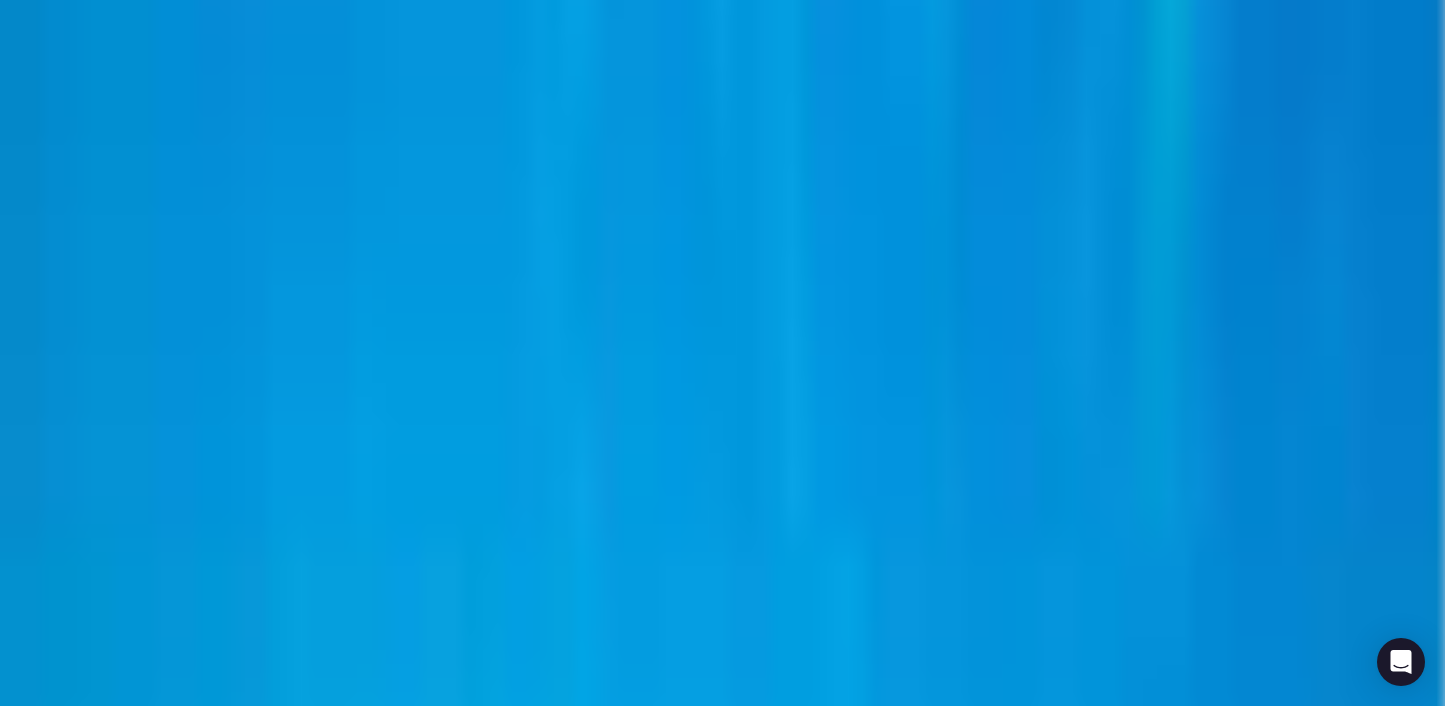 scroll, scrollTop: 782, scrollLeft: 0, axis: vertical 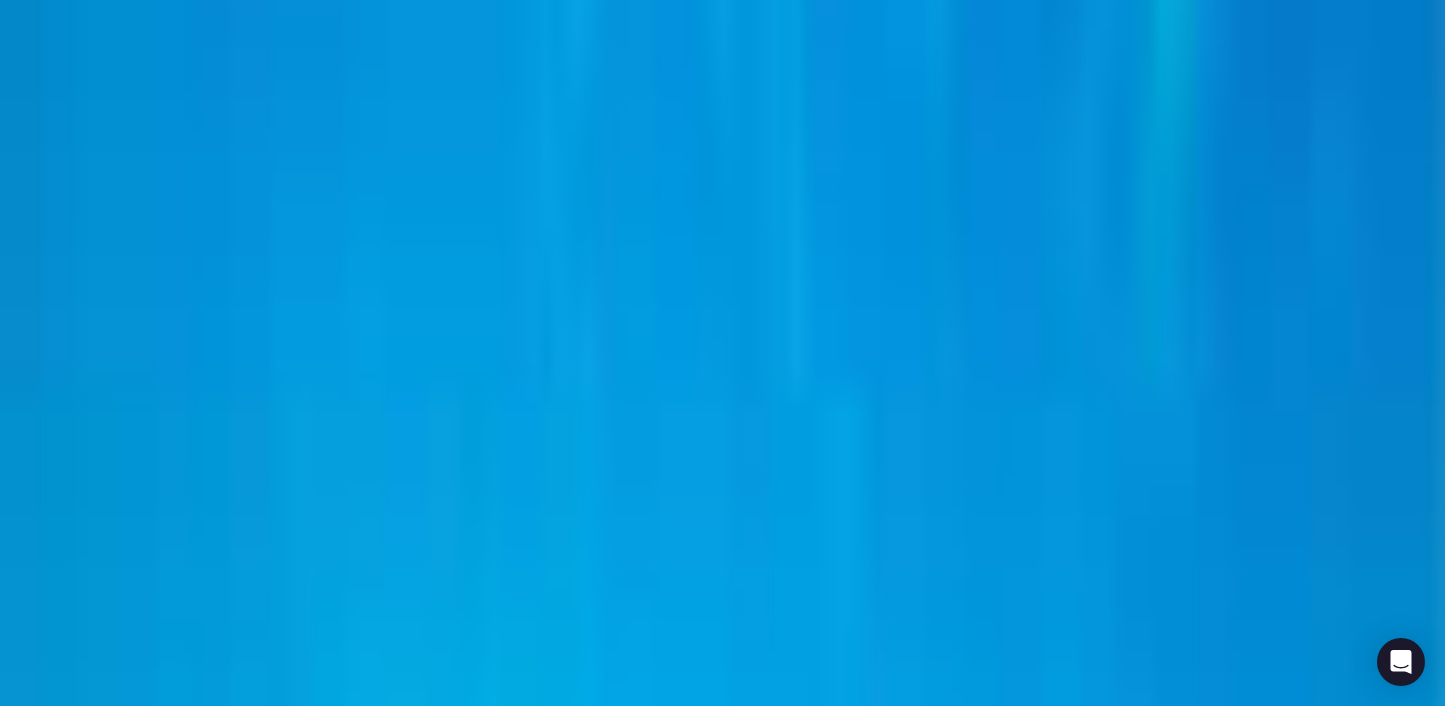 click on "Proposal Files" at bounding box center (119, 4341) 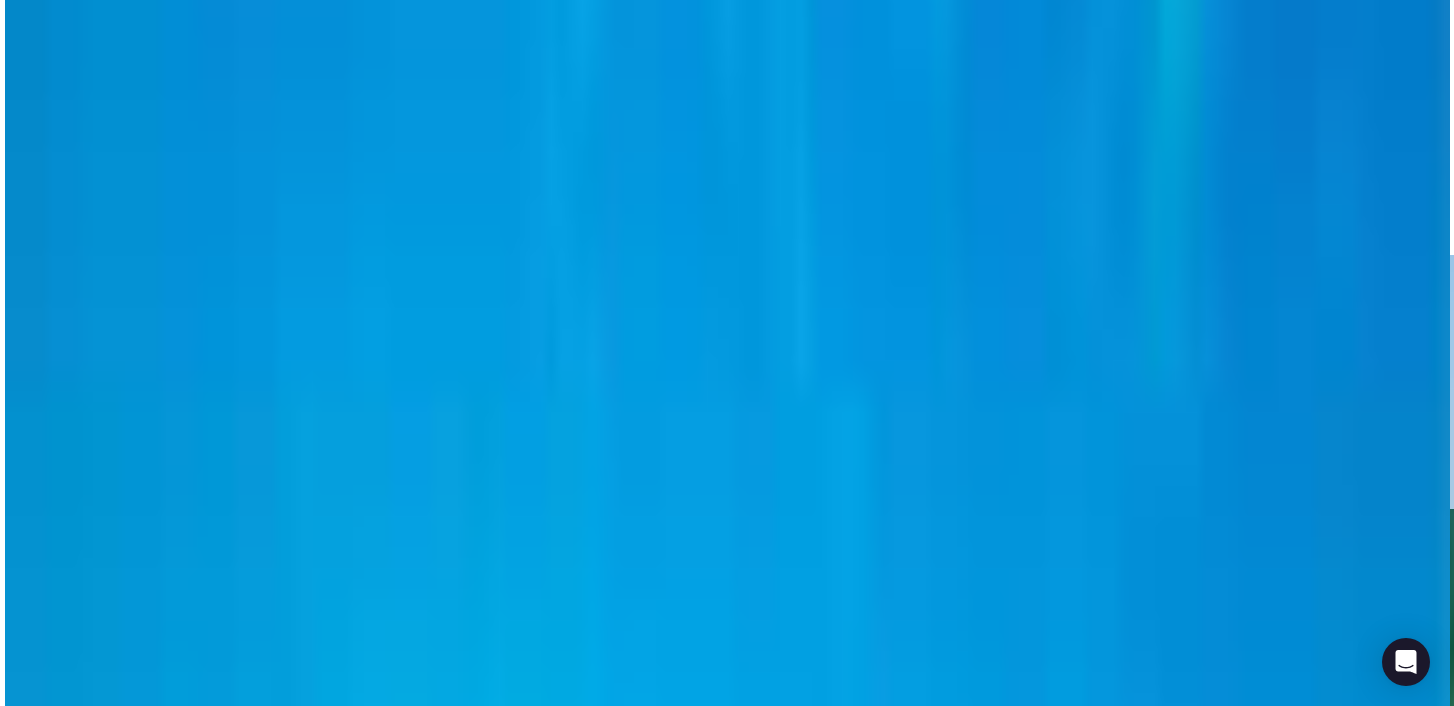 scroll, scrollTop: 0, scrollLeft: 0, axis: both 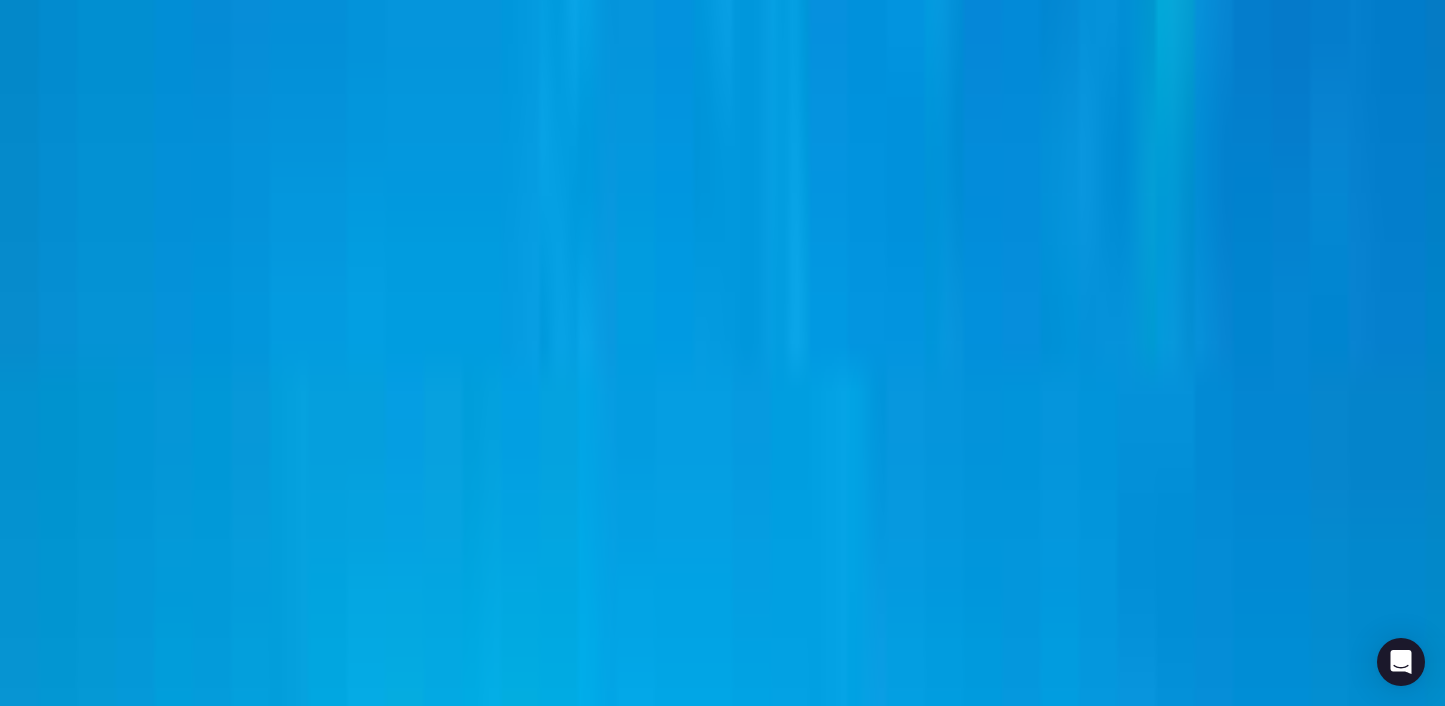 click on "Proposal" at bounding box center (34, 4341) 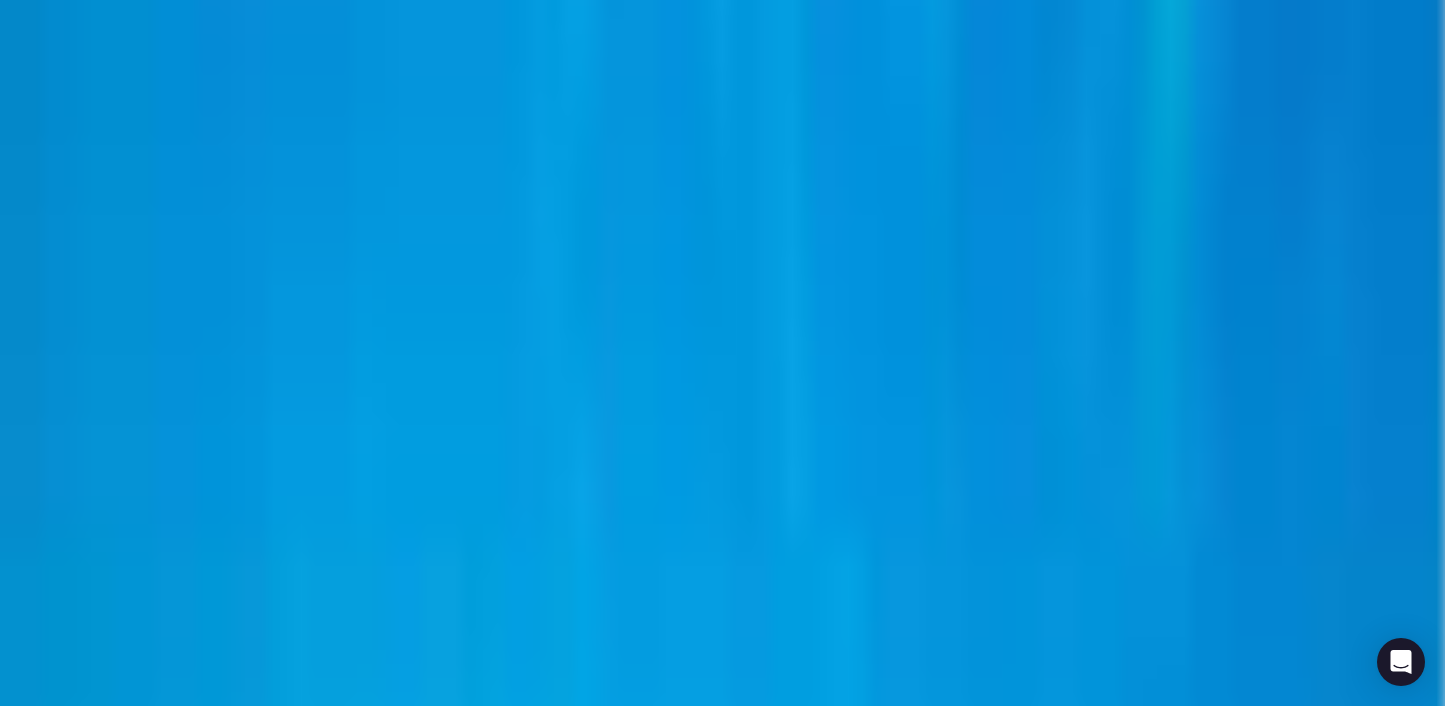 click at bounding box center (14, 3400) 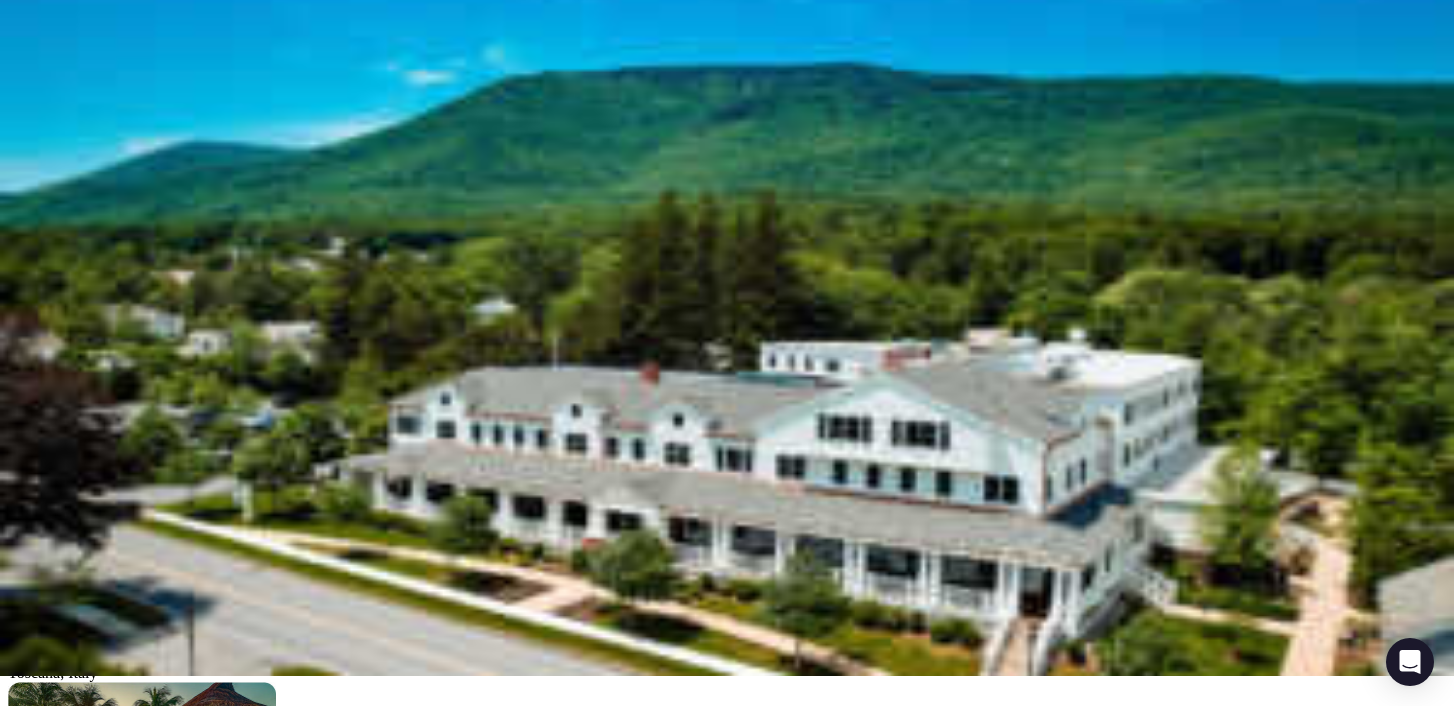 click on "Notifications" at bounding box center [161, 2203] 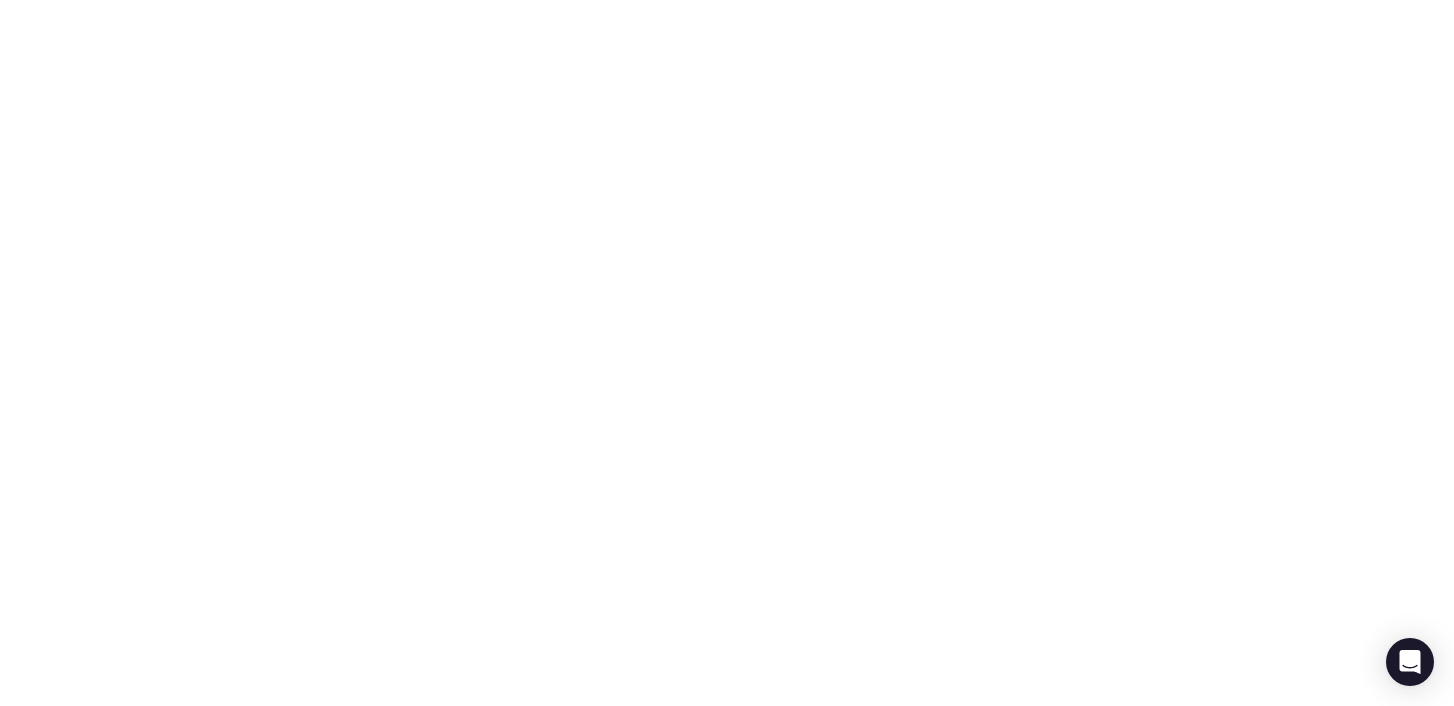 scroll, scrollTop: 518, scrollLeft: 0, axis: vertical 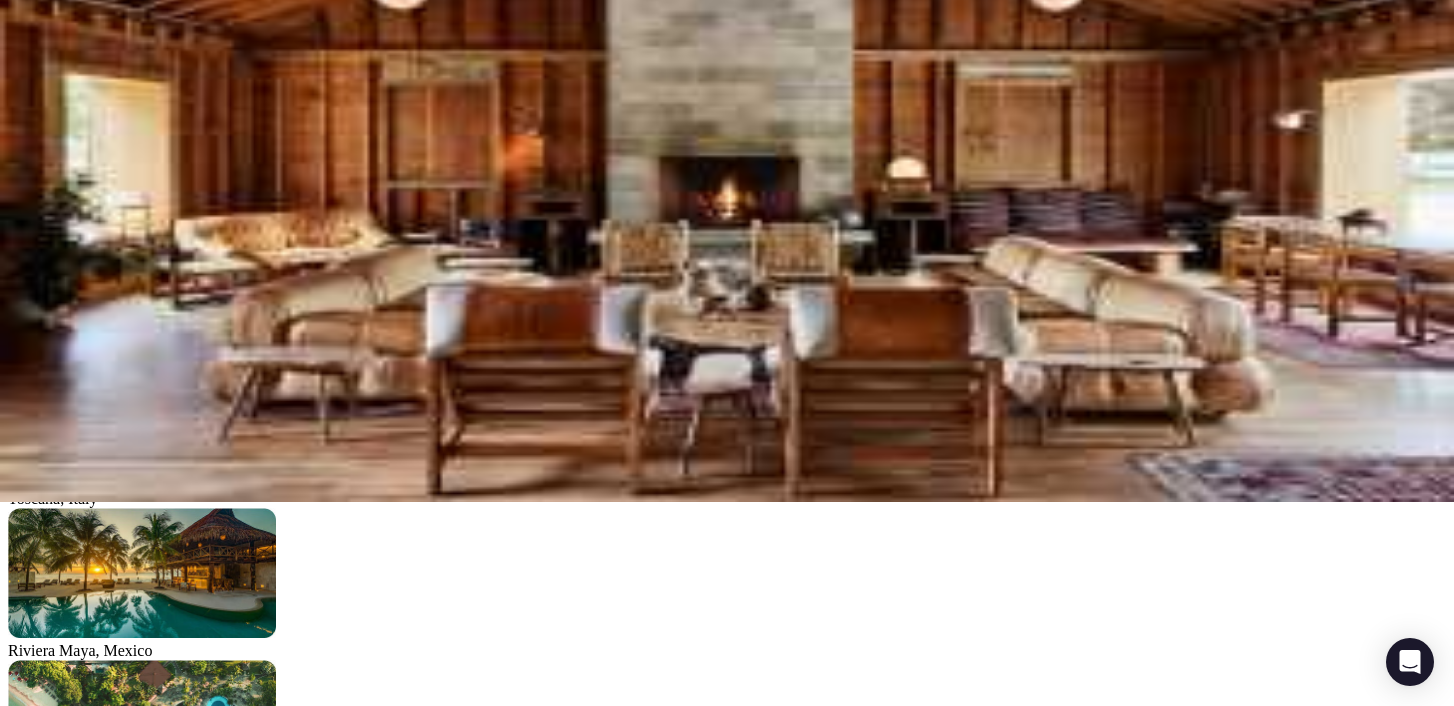 click on "Race Brook Lodge" at bounding box center [747, 2635] 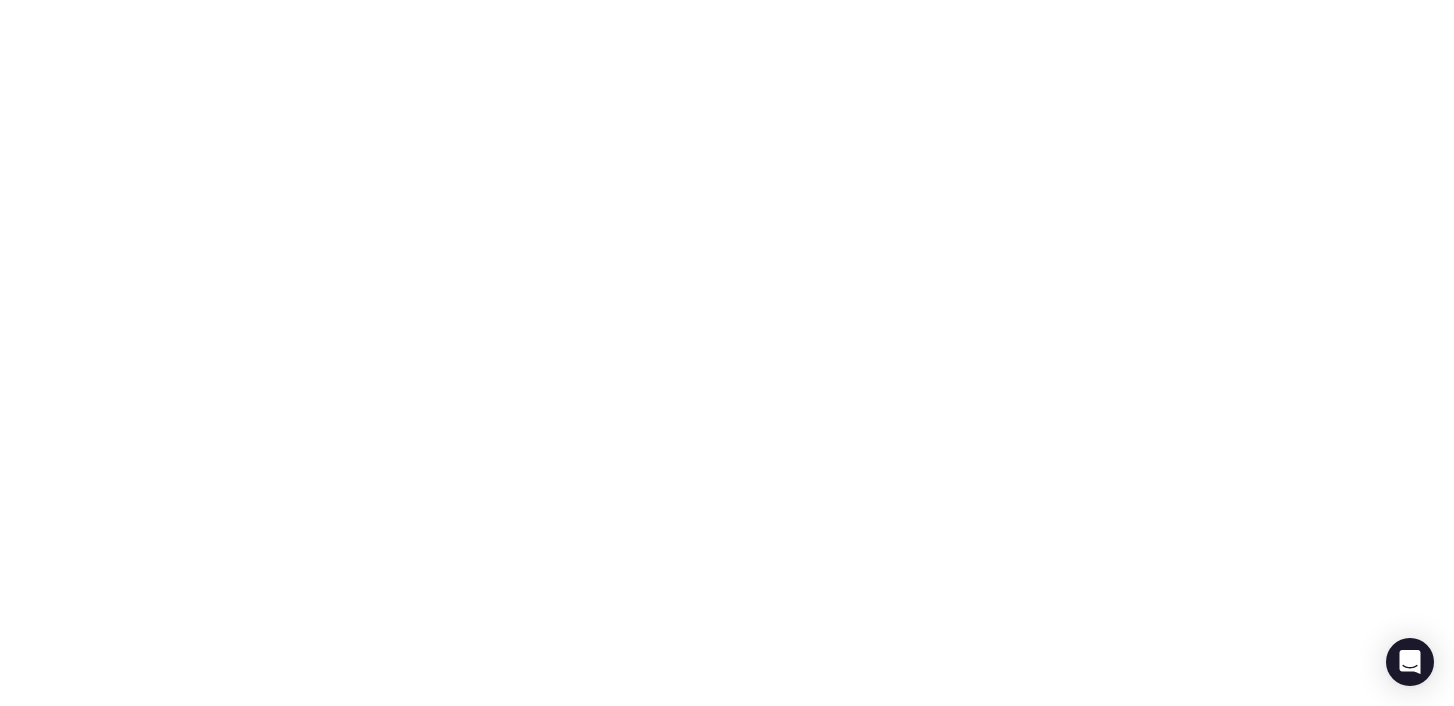 scroll, scrollTop: 242, scrollLeft: 0, axis: vertical 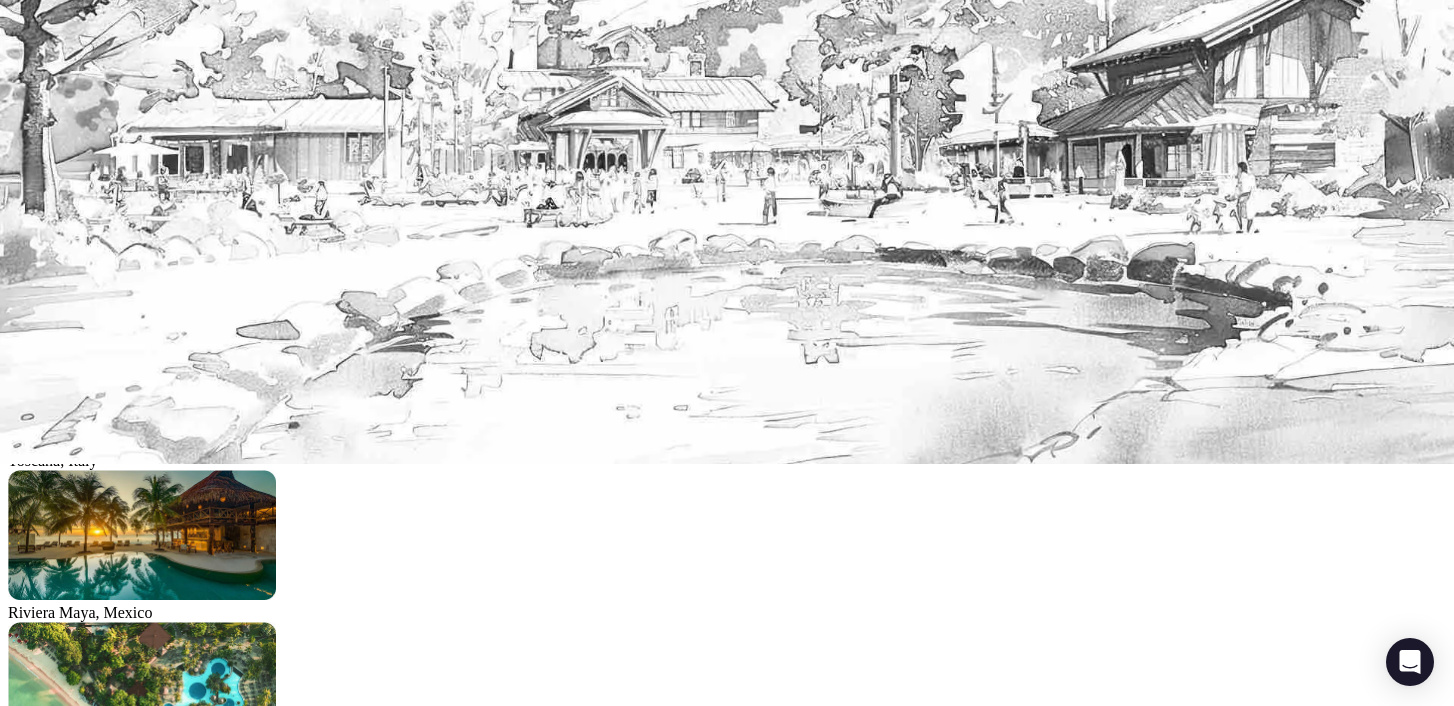 click at bounding box center (727, 111) 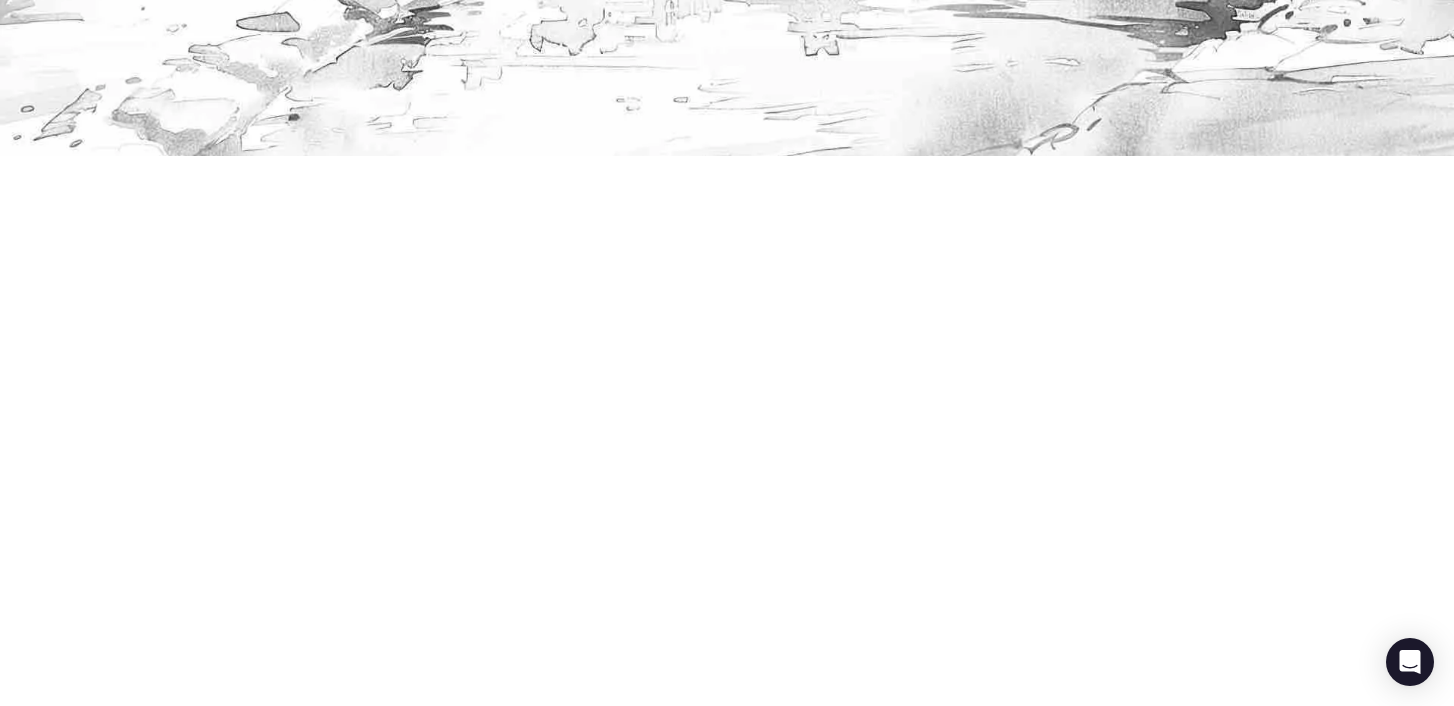scroll, scrollTop: 545, scrollLeft: 0, axis: vertical 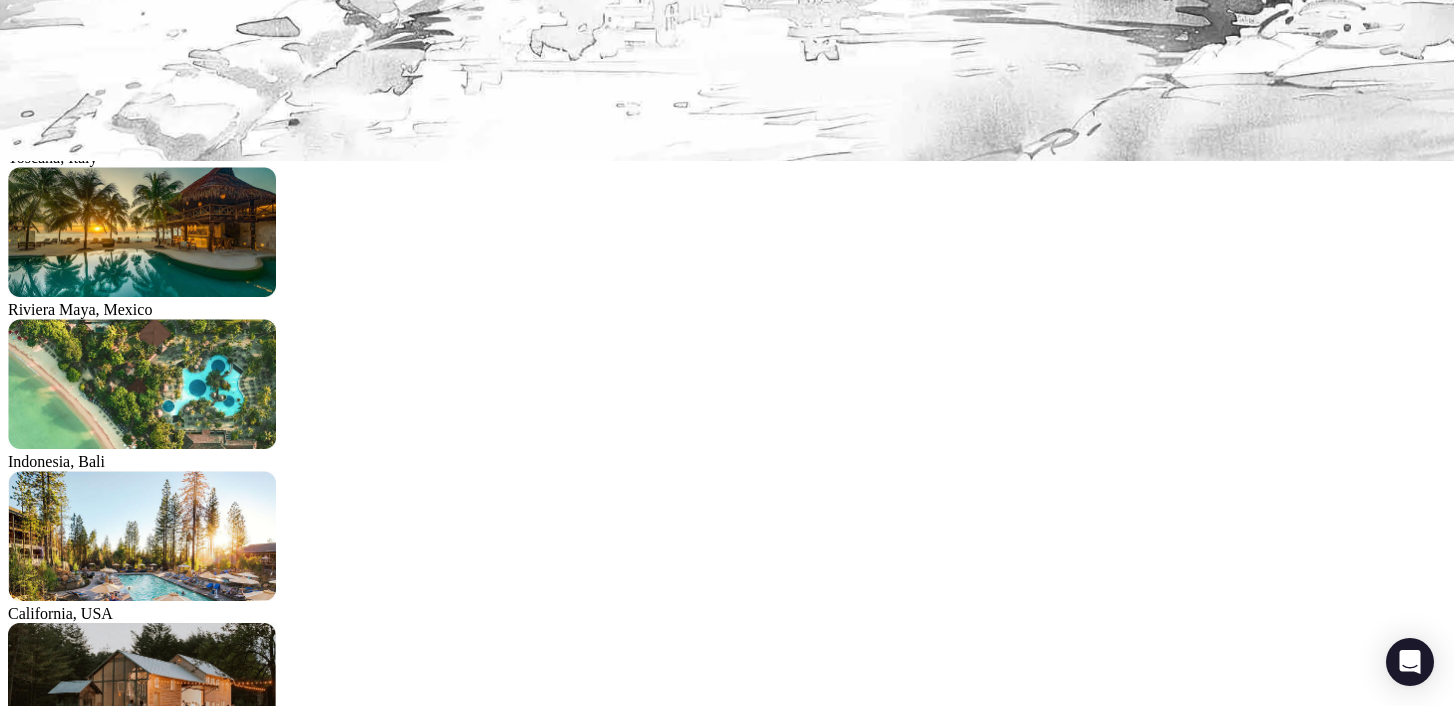 click at bounding box center [22, 1449] 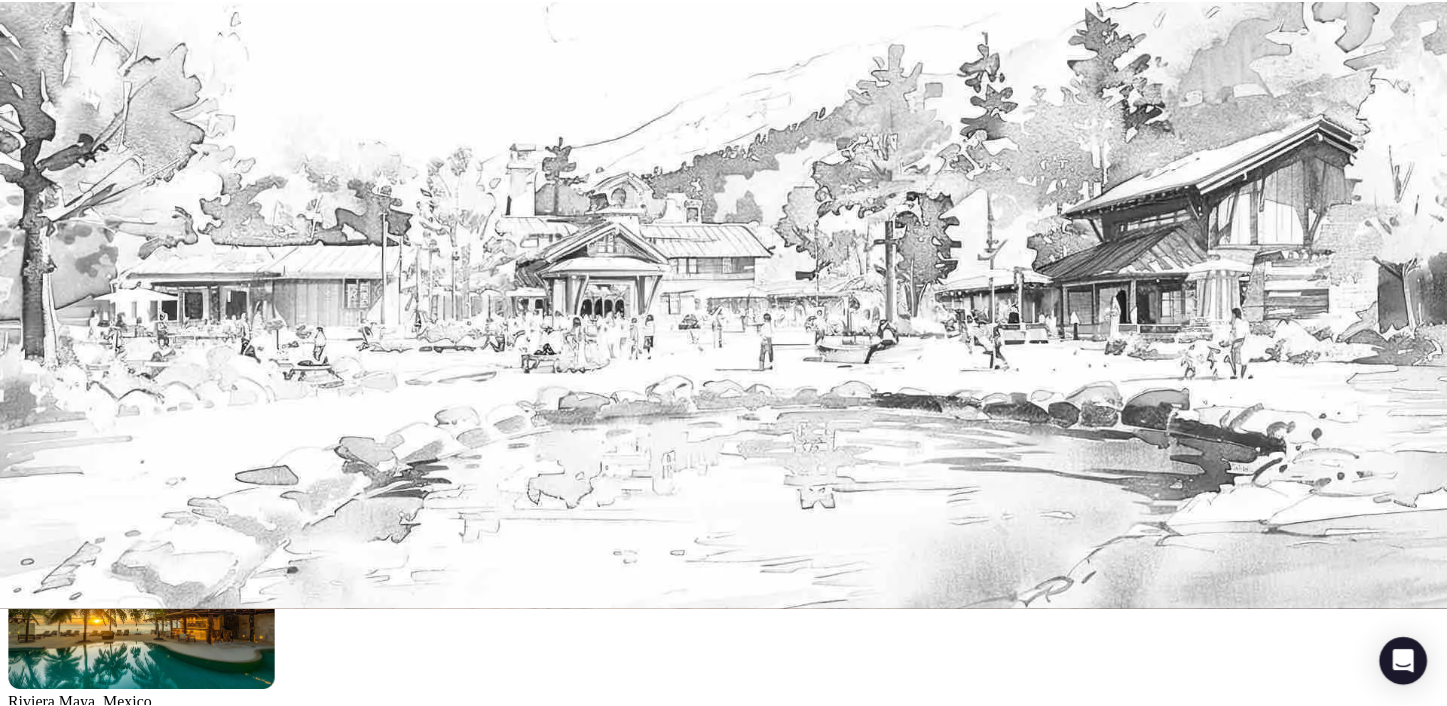 scroll, scrollTop: 0, scrollLeft: 0, axis: both 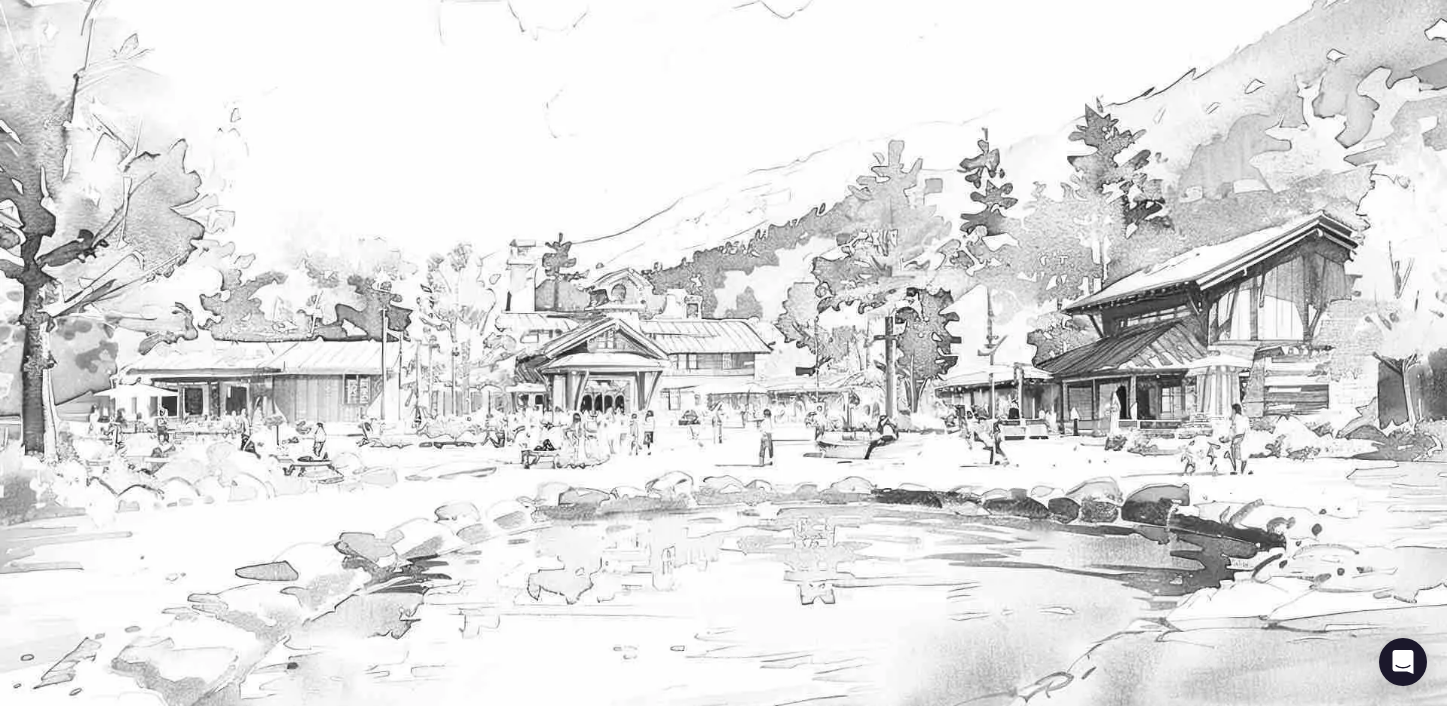 click at bounding box center [723, 1947] 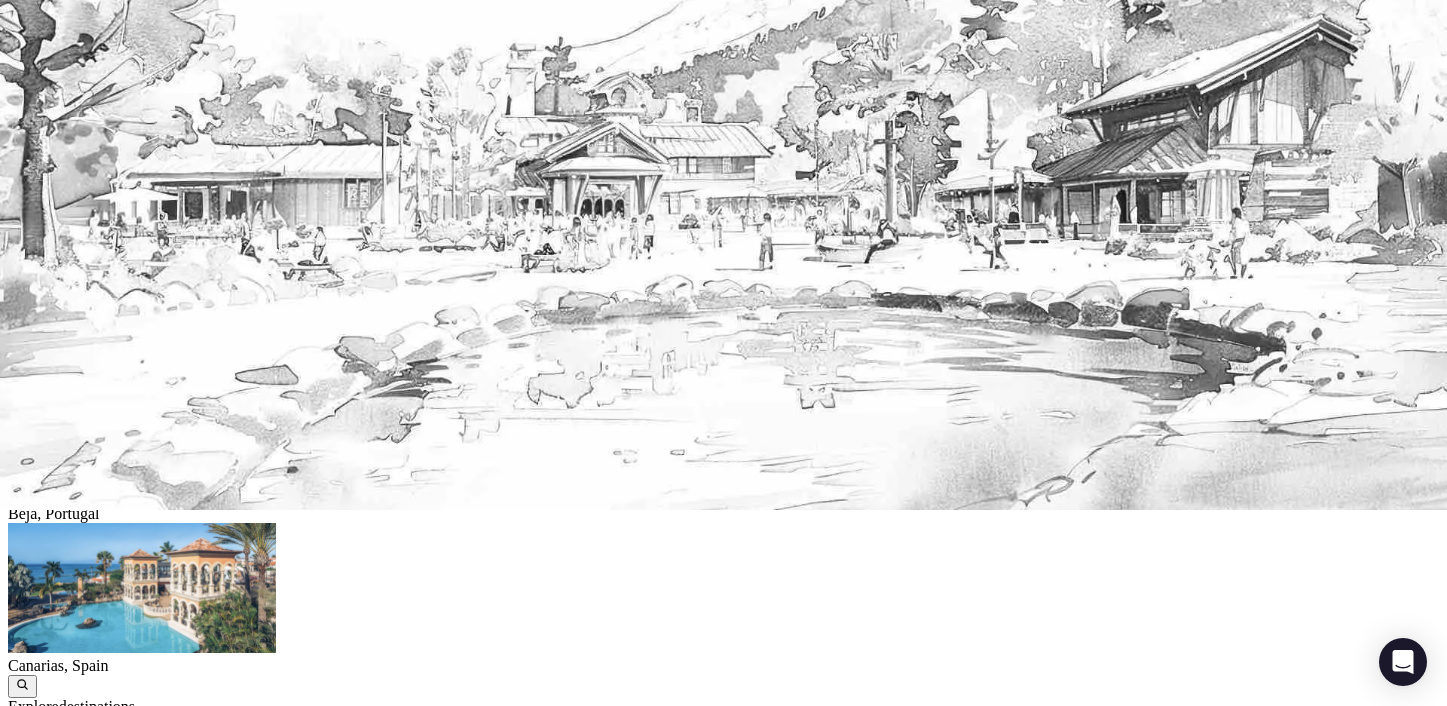 scroll, scrollTop: 0, scrollLeft: 0, axis: both 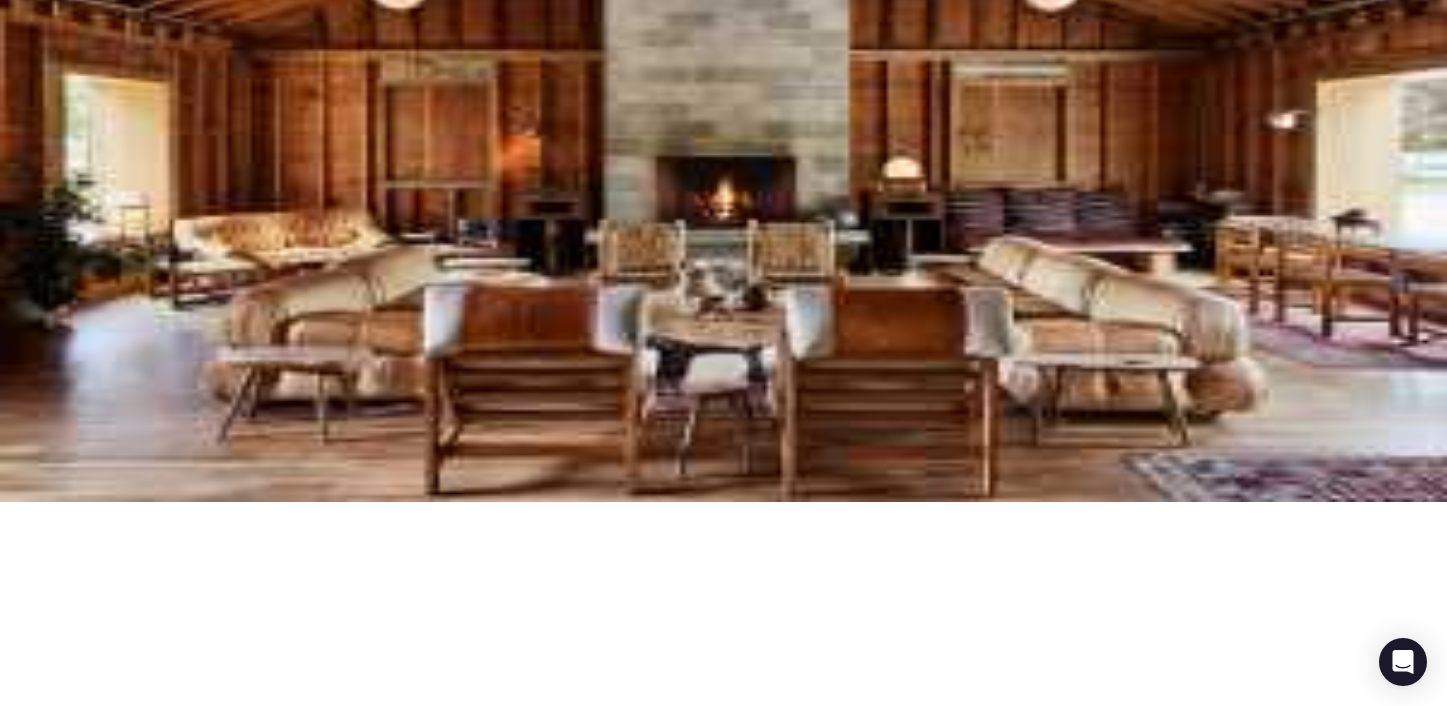 click on "Notifications" at bounding box center (161, 2027) 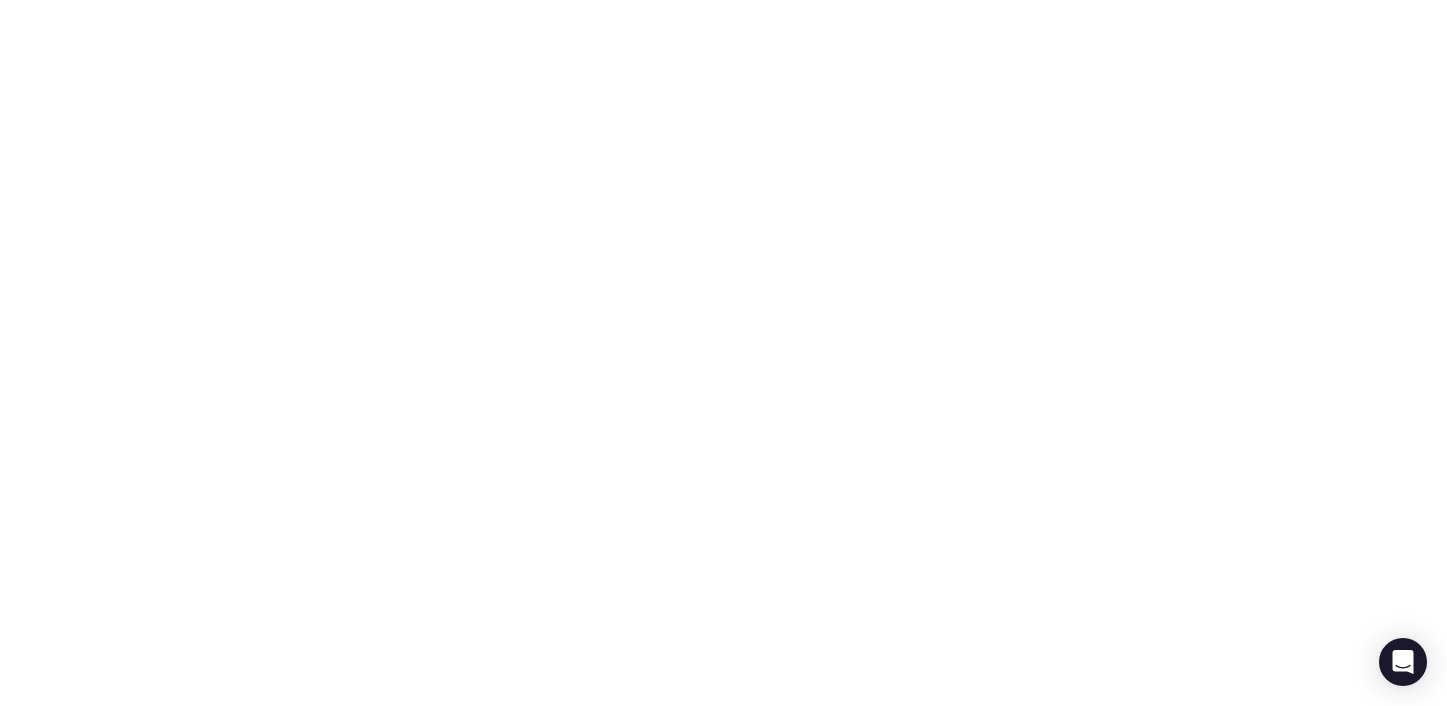 scroll, scrollTop: 0, scrollLeft: 0, axis: both 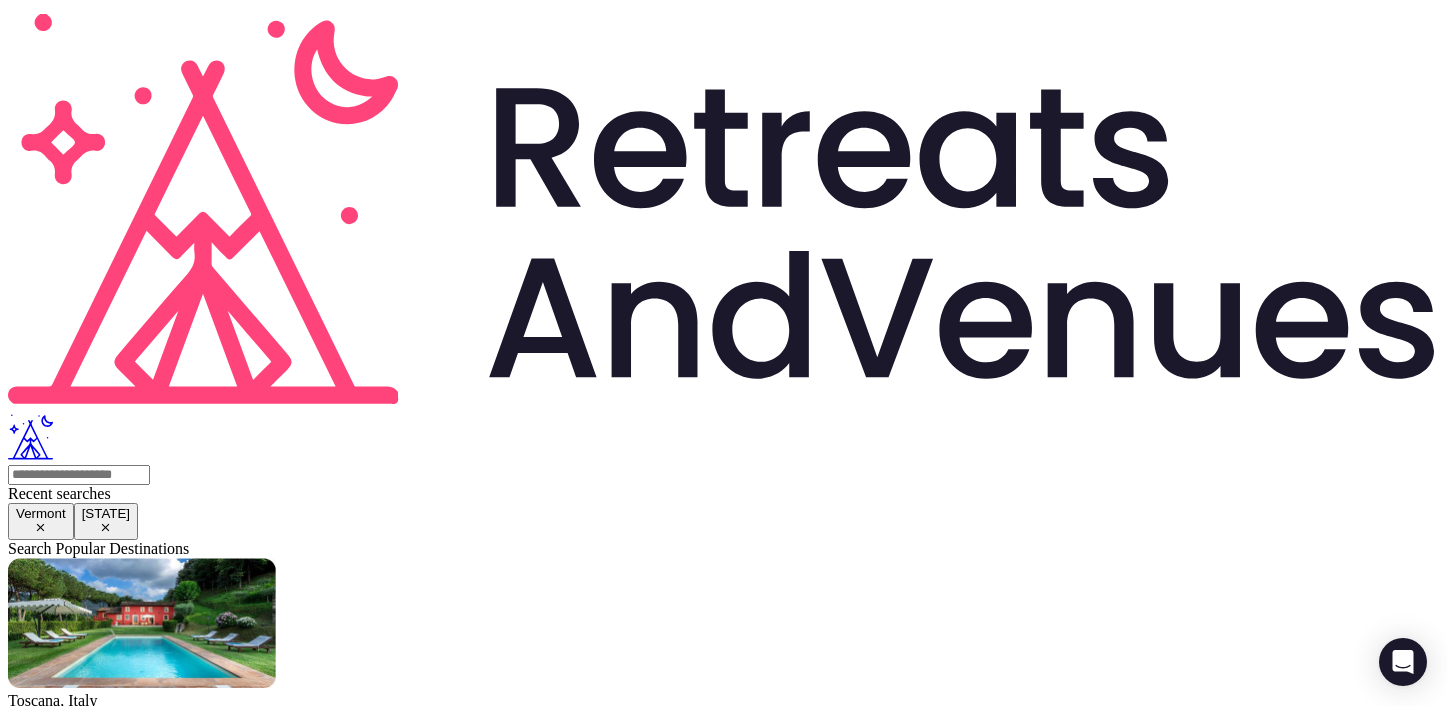 click on "Layer Health • 12:29pm Luke Fujii  commented on the proposal   LH | Kimpton Taconic | 15-17 Sept  for  Kimpton Taconic Hotel "Test"" at bounding box center (723, 2646) 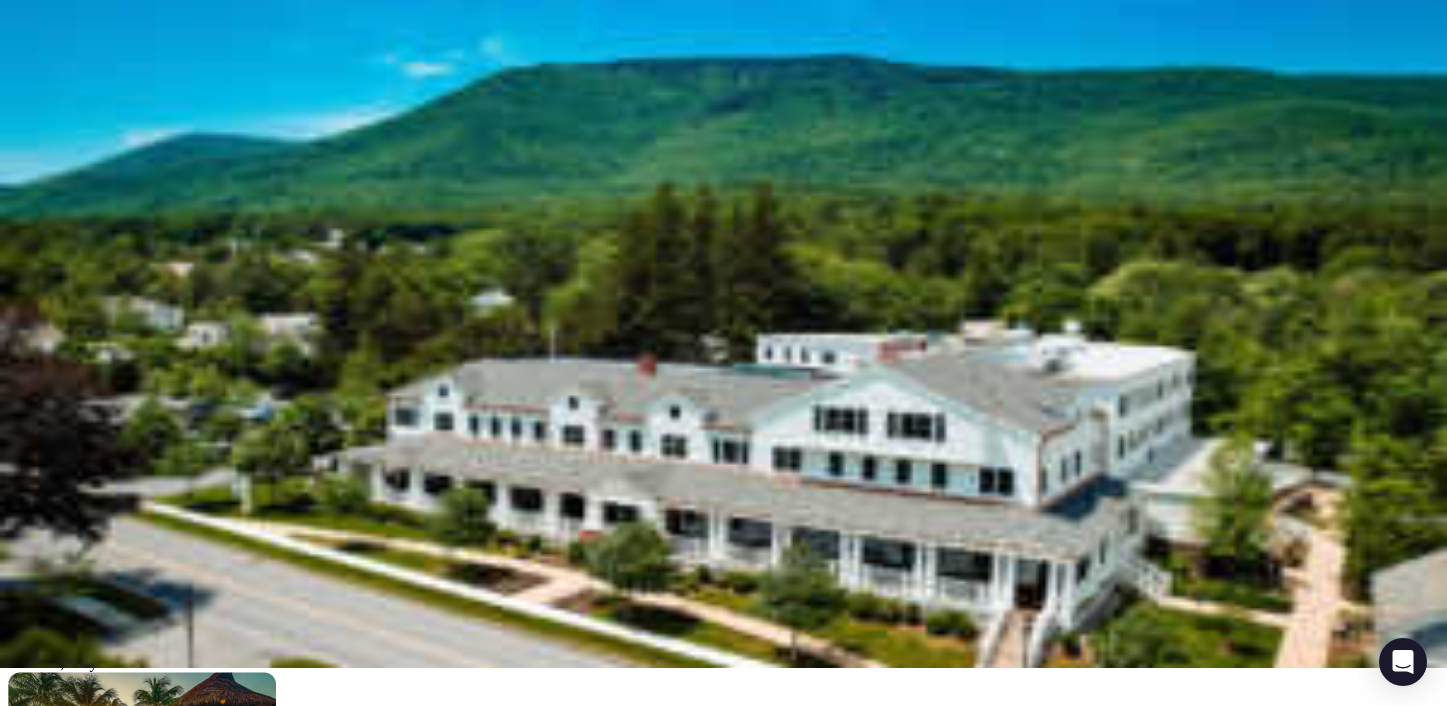 scroll, scrollTop: 42, scrollLeft: 0, axis: vertical 